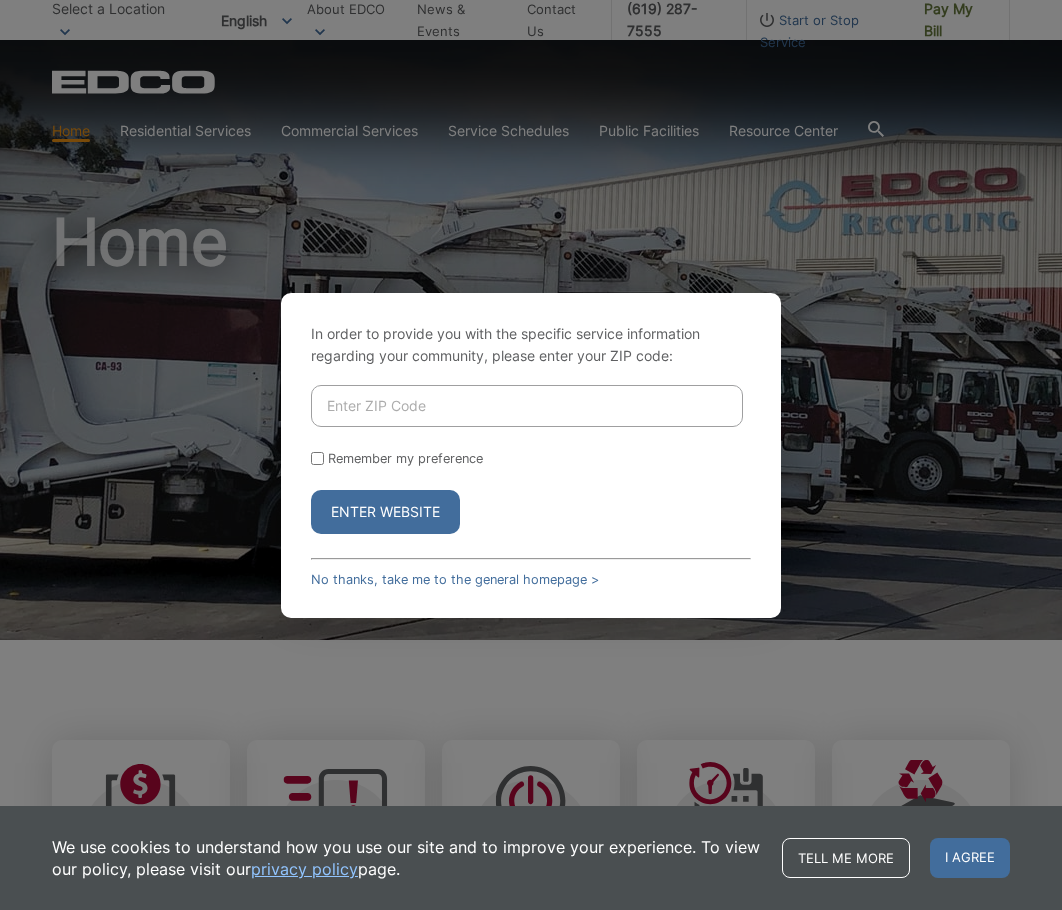 scroll, scrollTop: 0, scrollLeft: 0, axis: both 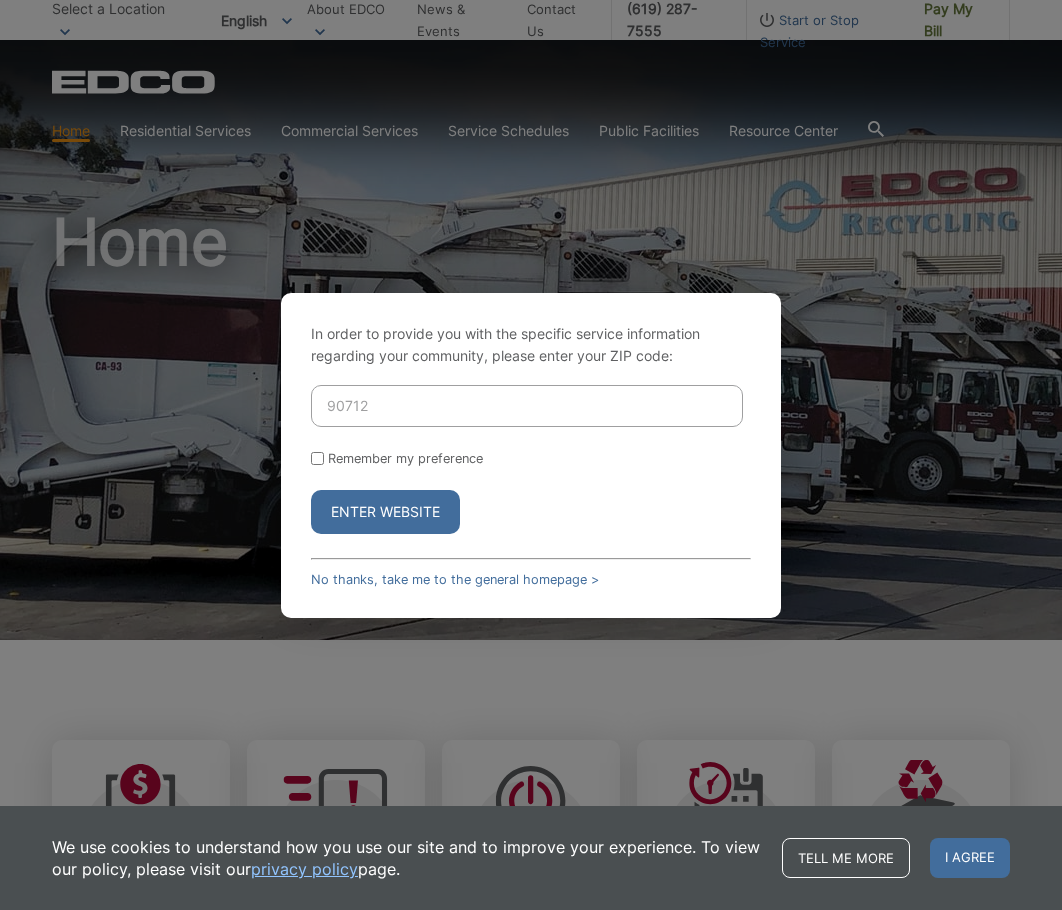 type on "90712" 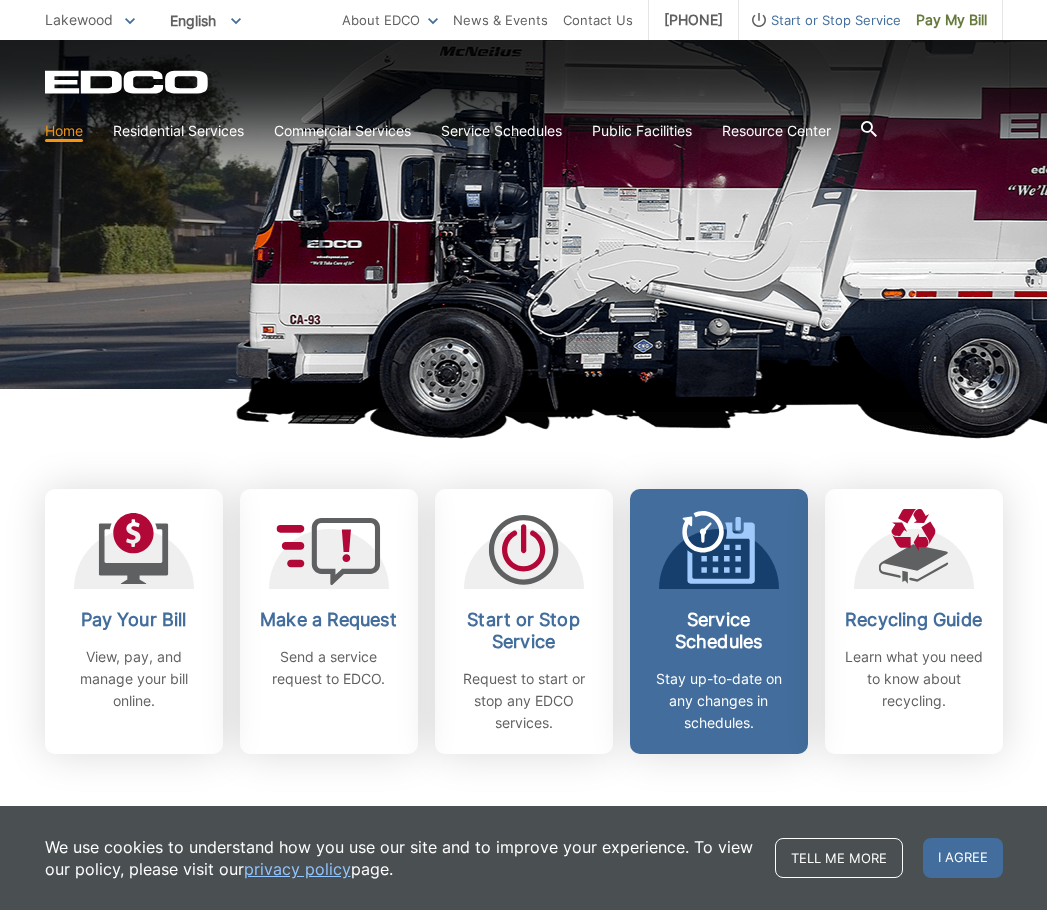 scroll, scrollTop: 300, scrollLeft: 0, axis: vertical 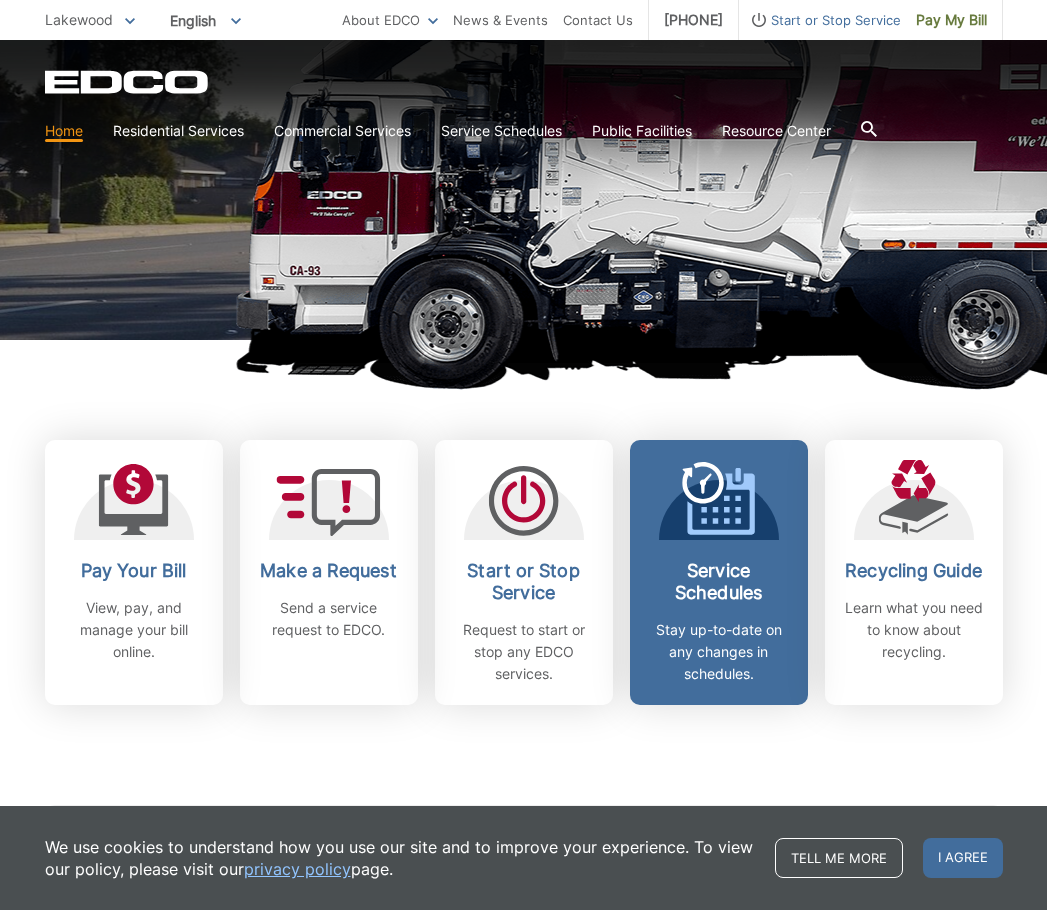 click on "Stay up-to-date on any changes in schedules." at bounding box center (719, 652) 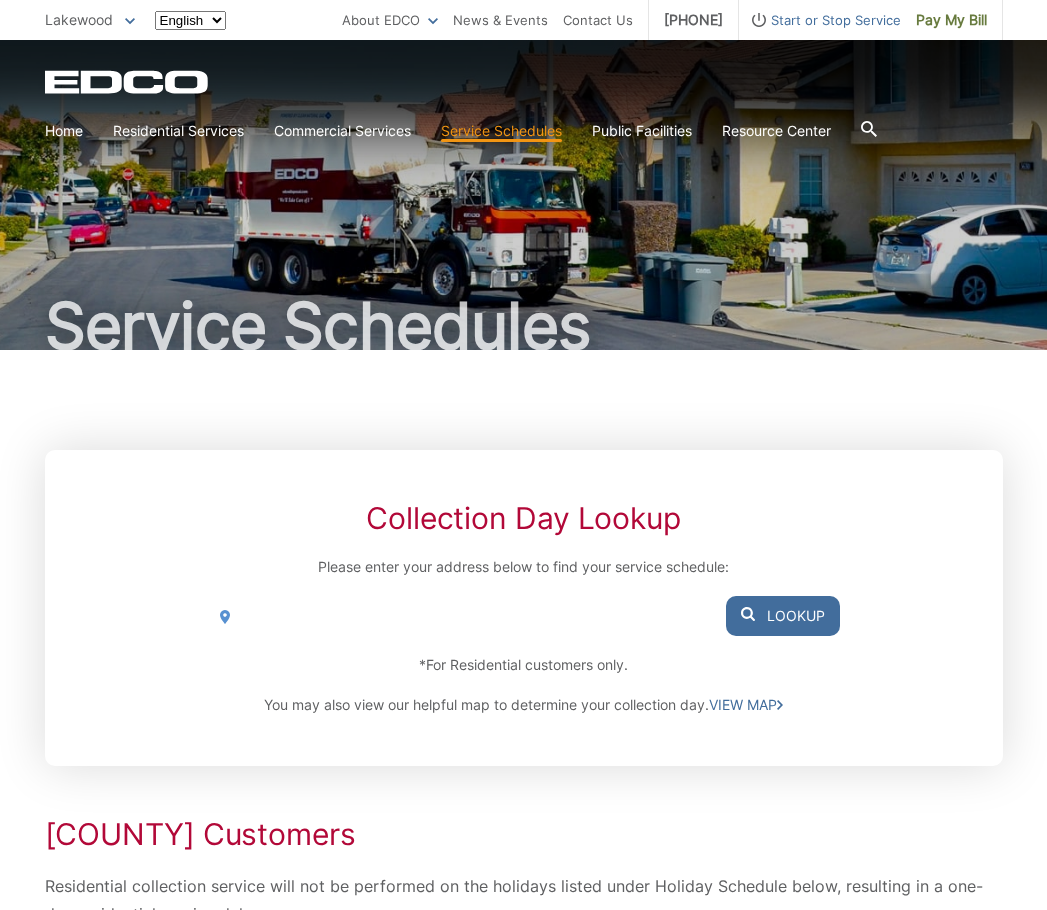 scroll, scrollTop: 0, scrollLeft: 0, axis: both 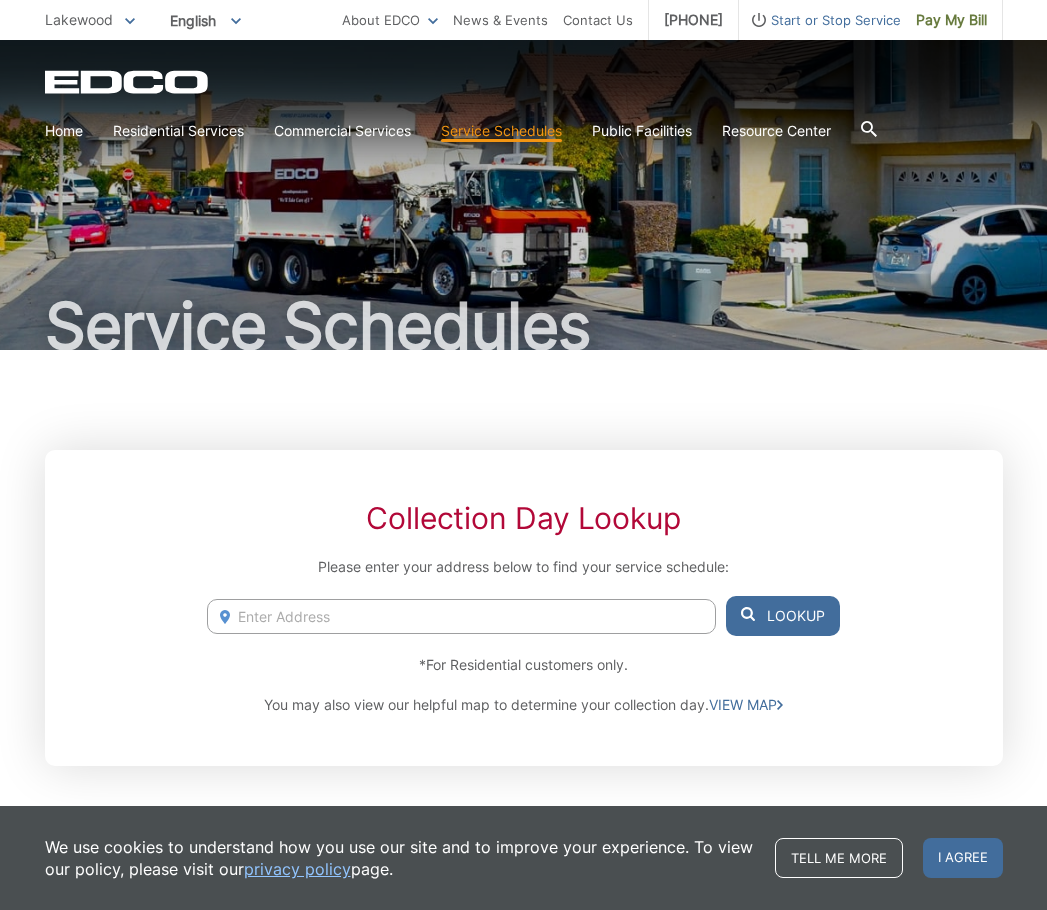 click at bounding box center (461, 616) 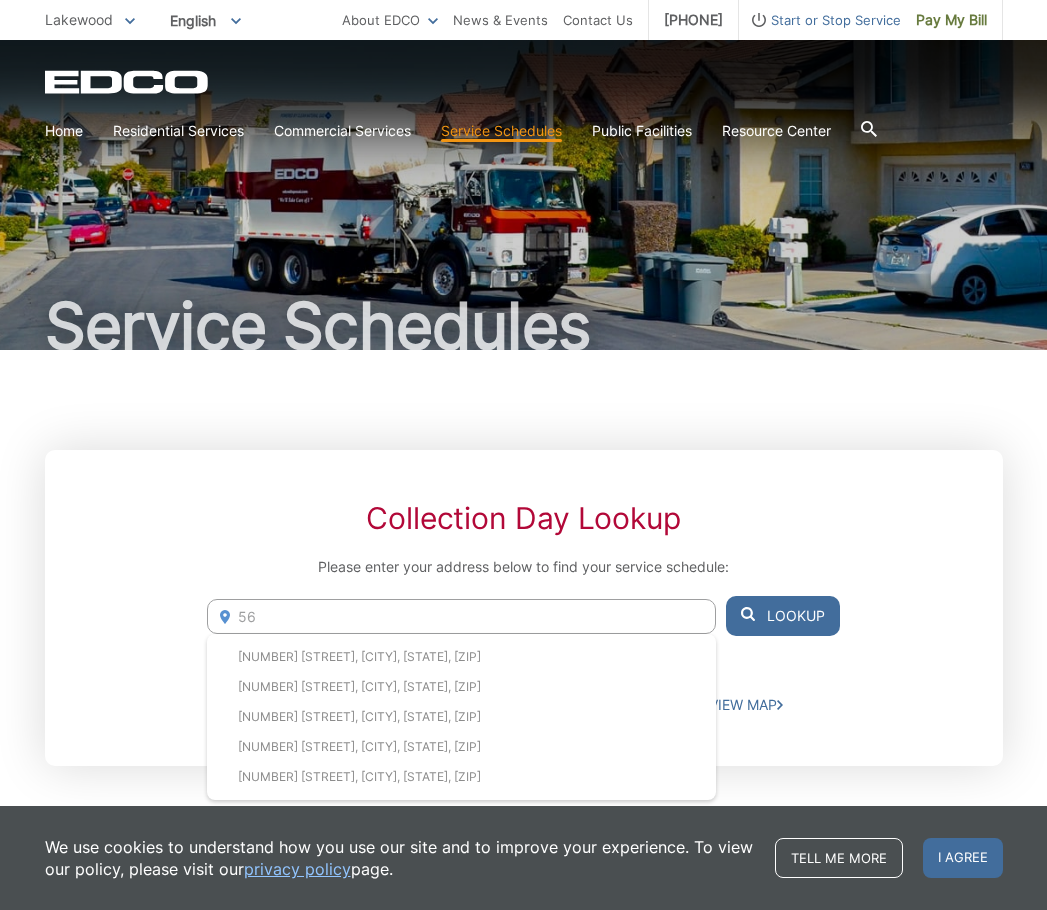 type on "56" 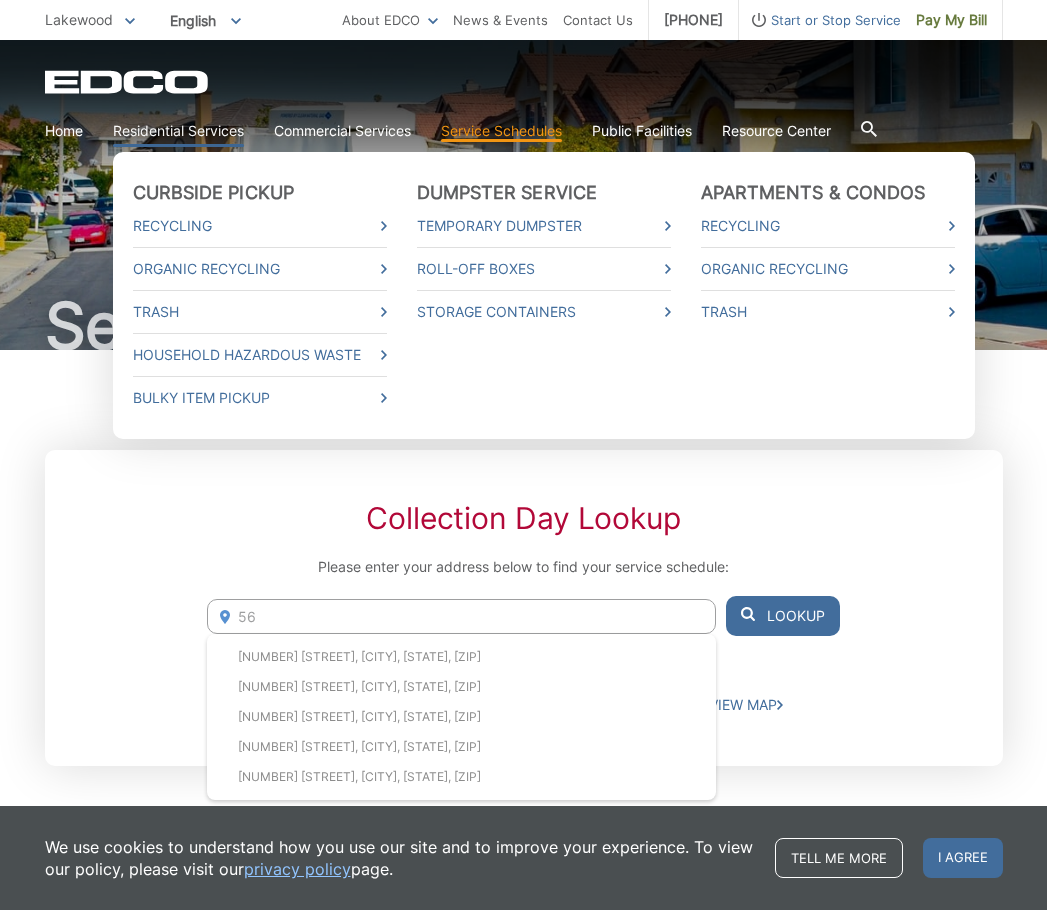 click on "Residential Services" at bounding box center (178, 131) 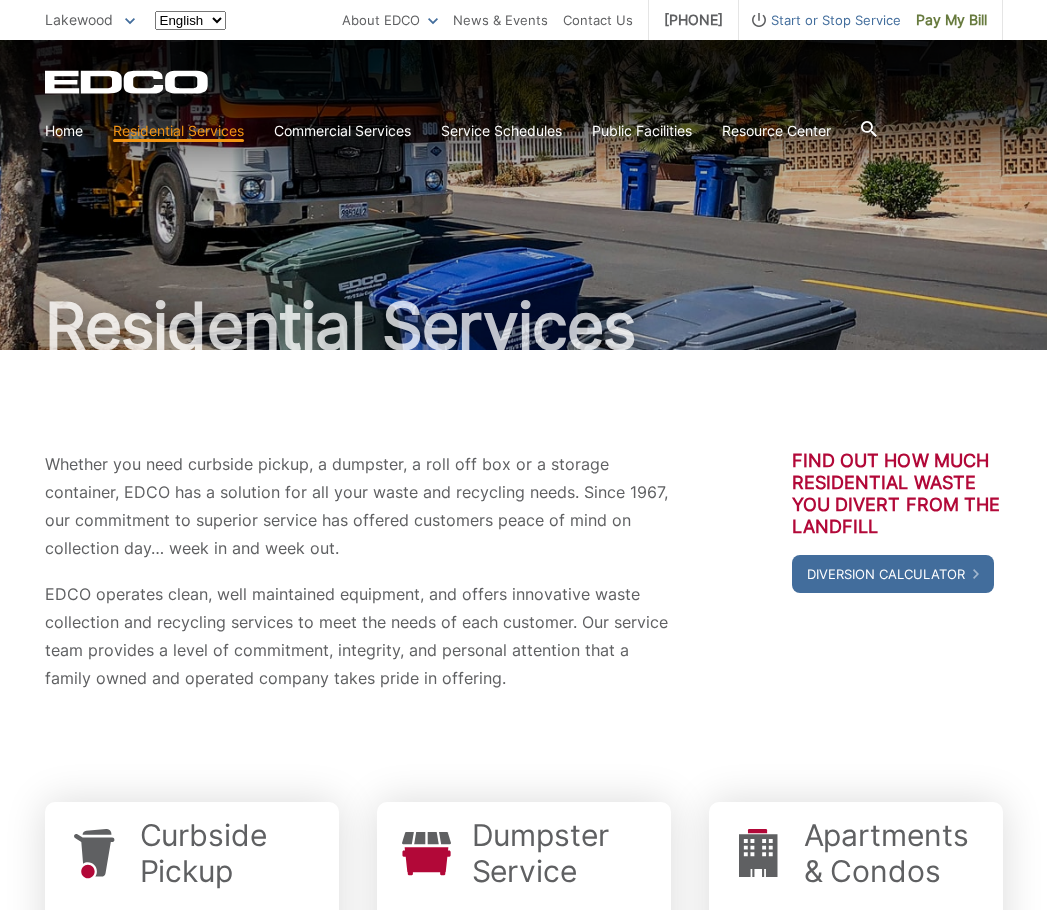 scroll, scrollTop: 0, scrollLeft: 0, axis: both 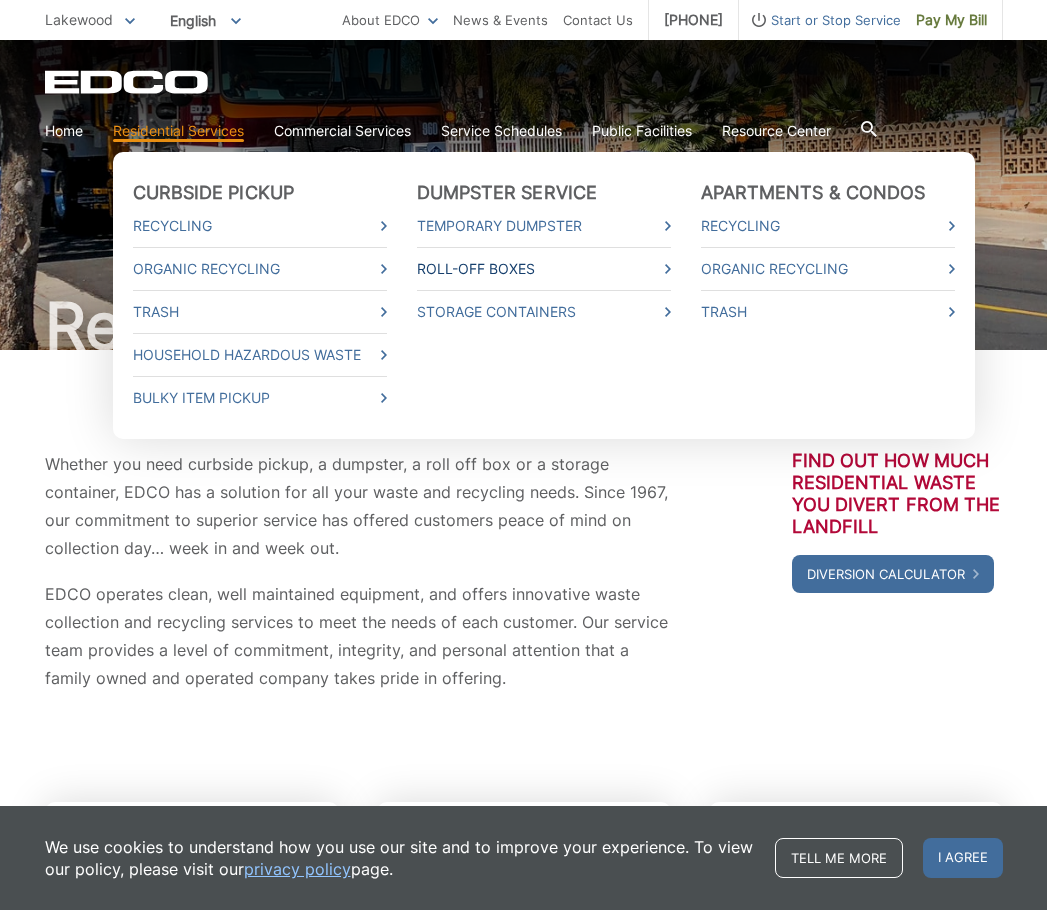 click on "Roll-Off Boxes" at bounding box center (544, 269) 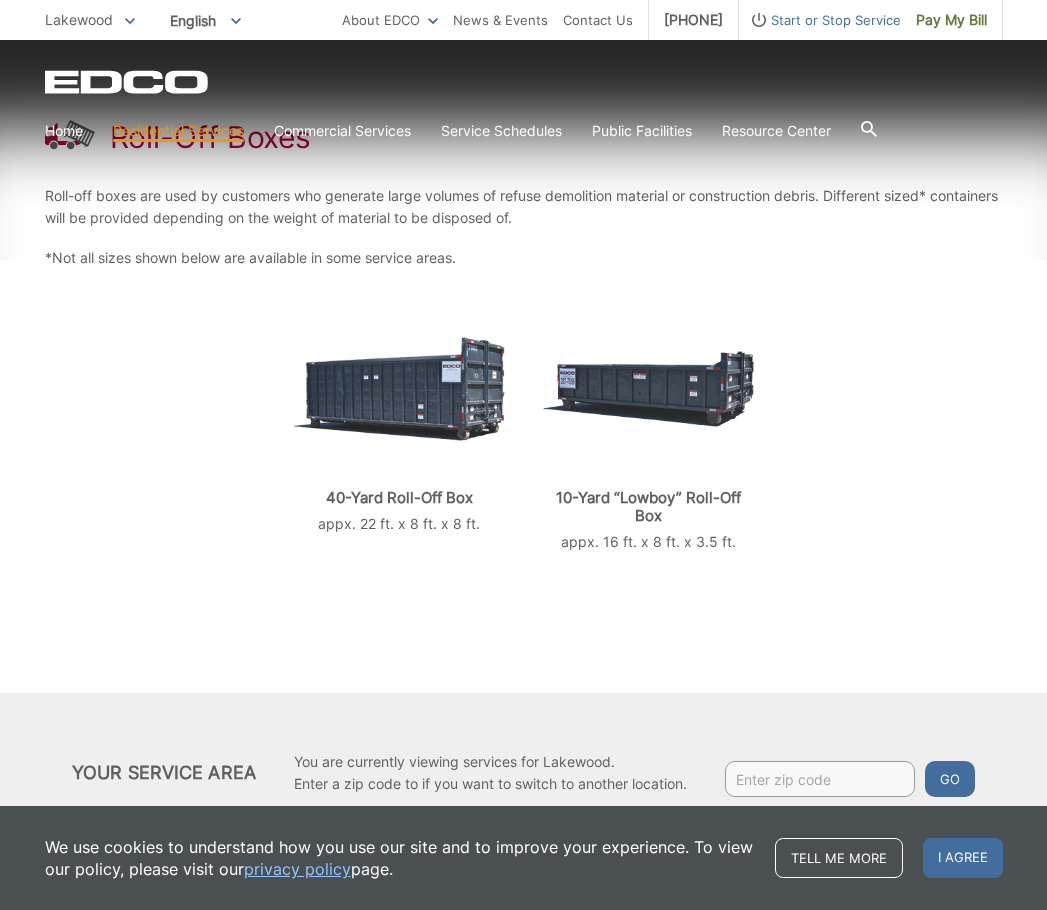 scroll, scrollTop: 375, scrollLeft: 0, axis: vertical 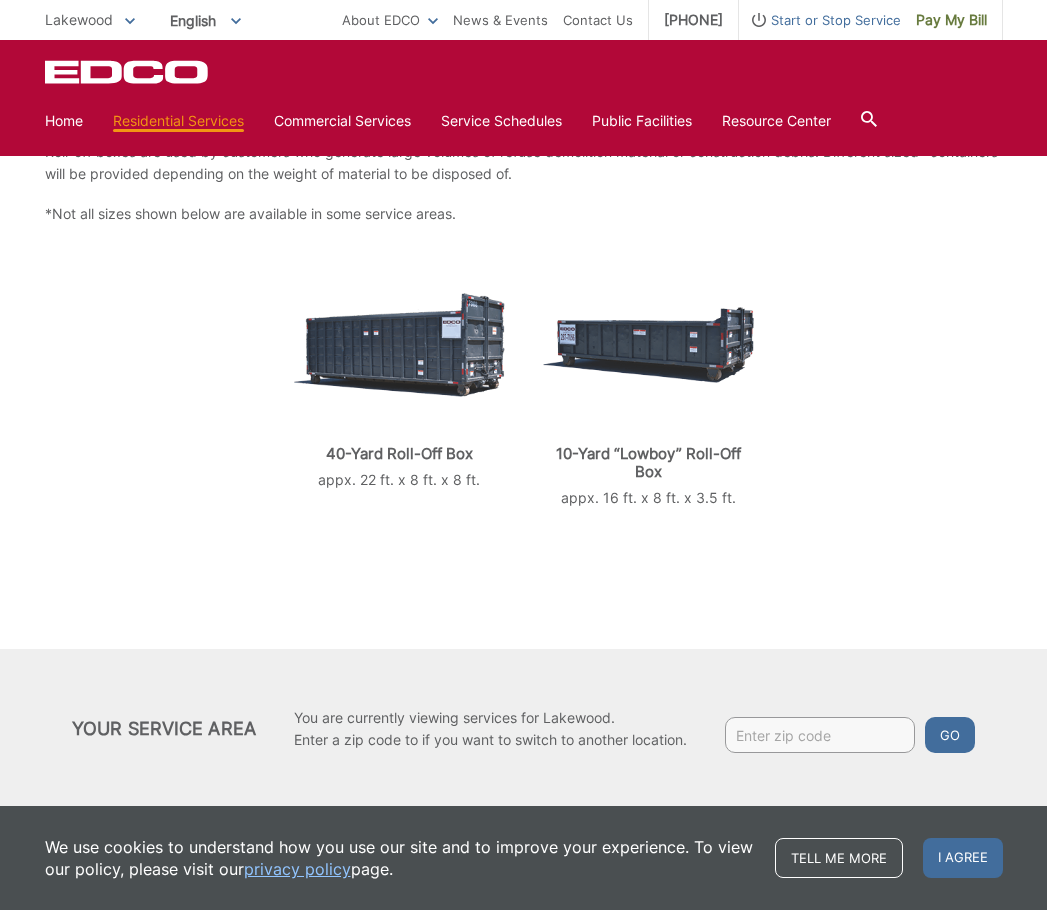 click on "40-Yard Roll-Off Box appx. 22 ft. x 8 ft. x 8 ft.
10-Yard “Lowboy” Roll-Off Box appx. 16 ft. x 8 ft. x 3.5 ft." at bounding box center [524, 387] 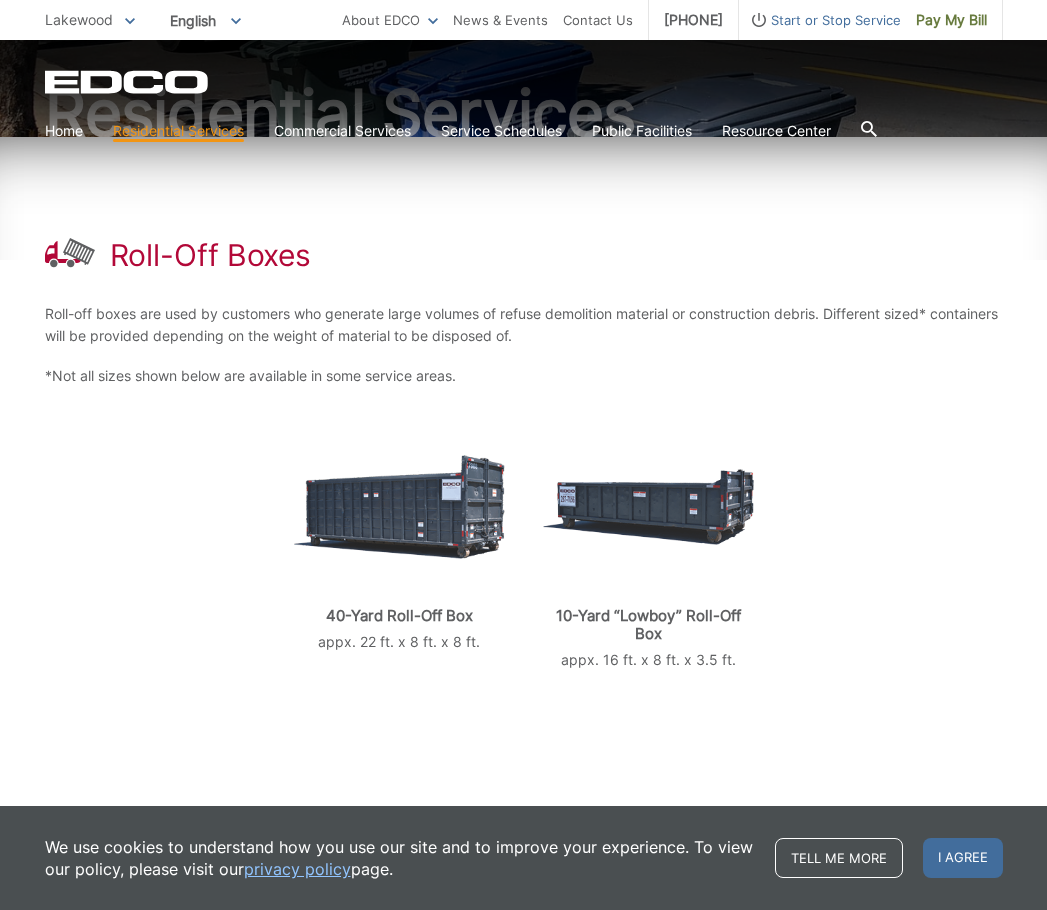 scroll, scrollTop: 375, scrollLeft: 0, axis: vertical 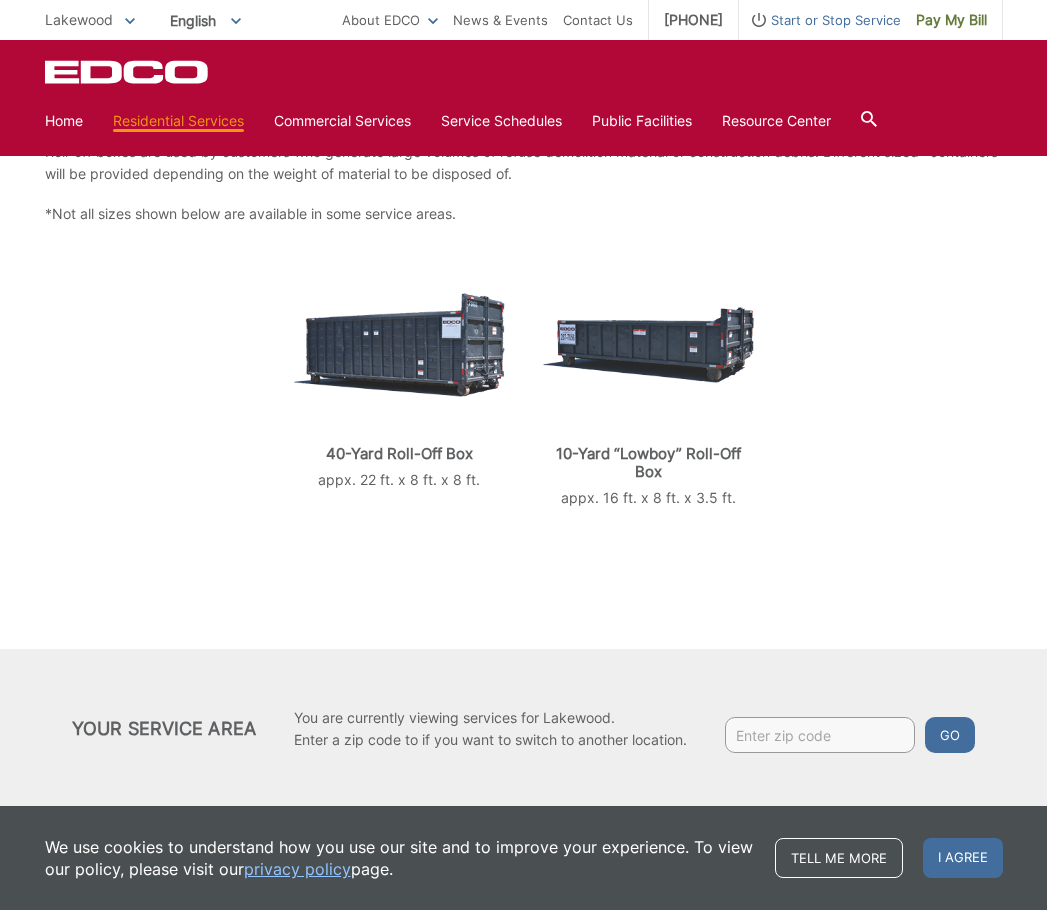 click at bounding box center (820, 735) 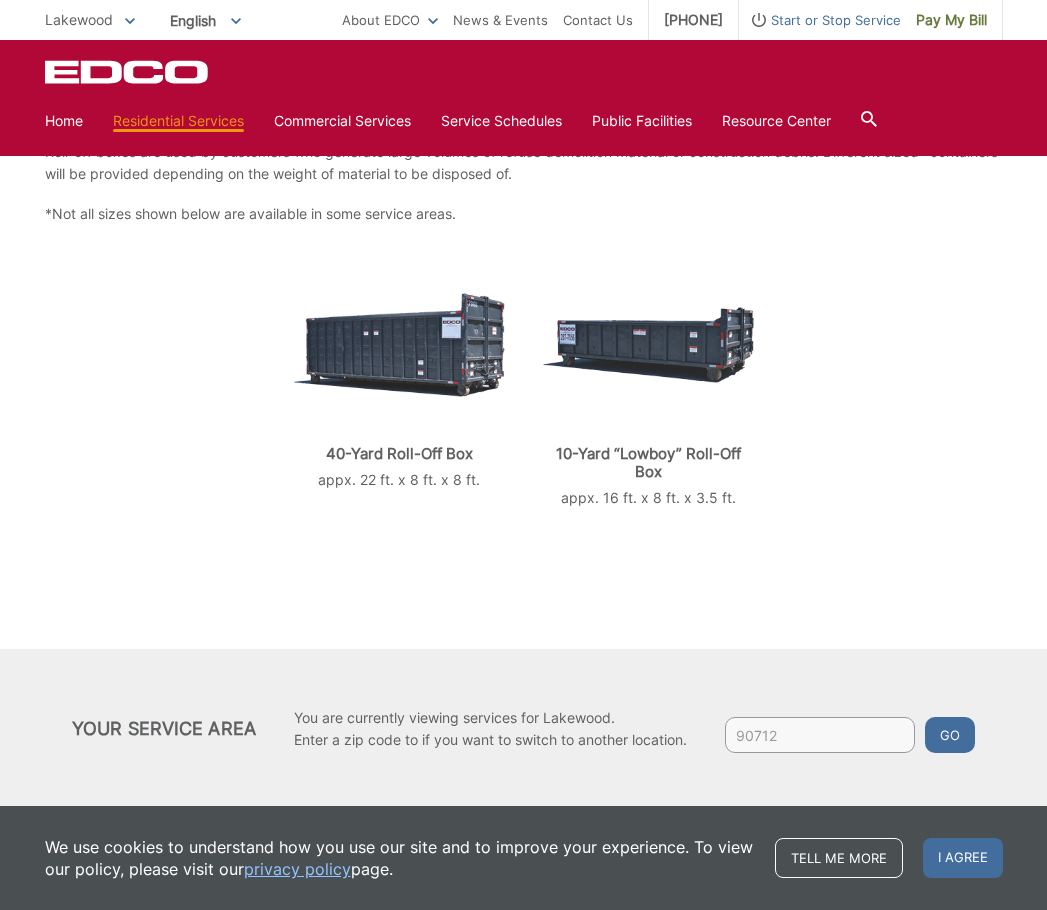 type on "90712" 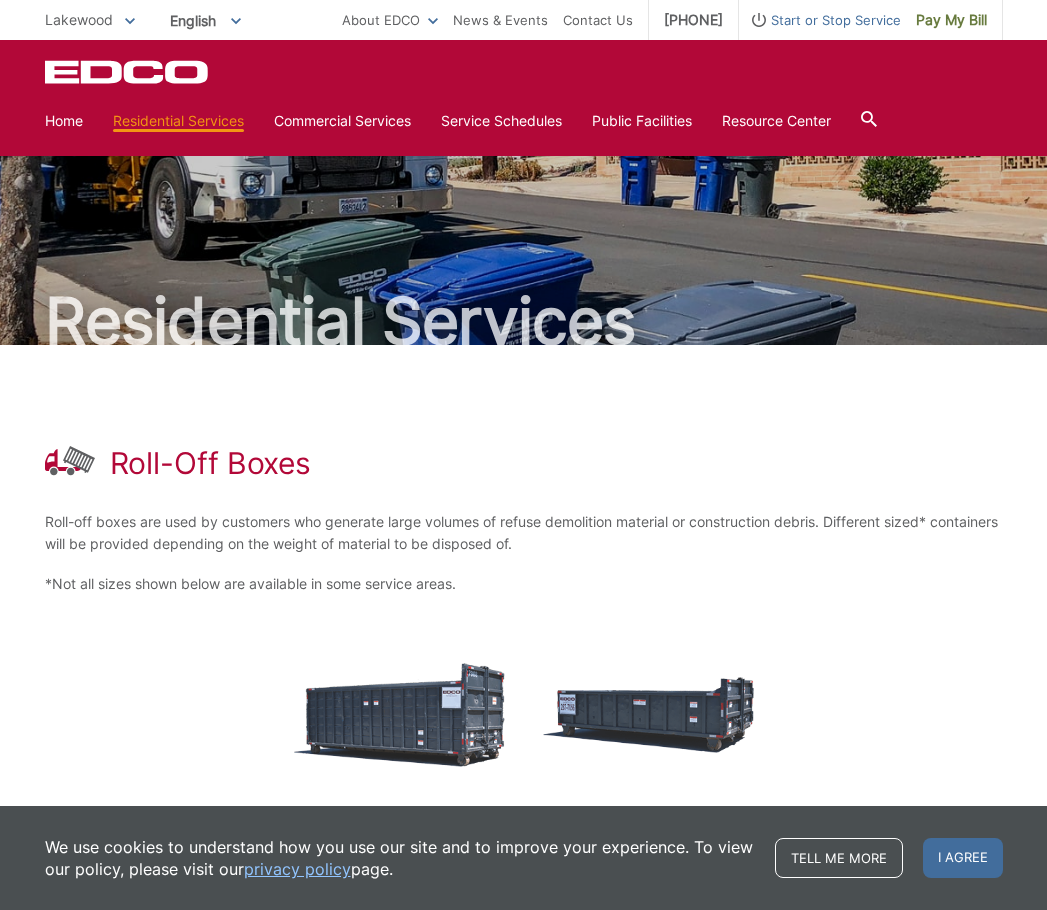 scroll, scrollTop: 0, scrollLeft: 0, axis: both 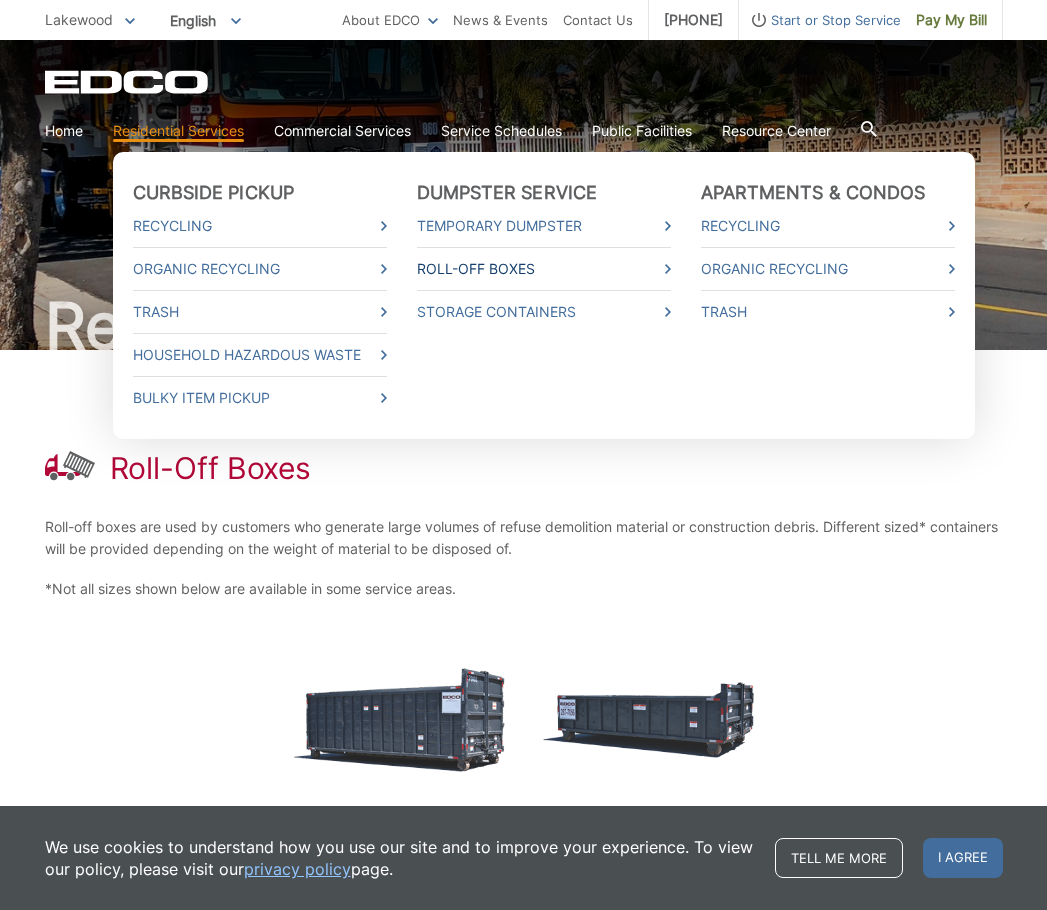 click on "Roll-Off Boxes" at bounding box center [544, 269] 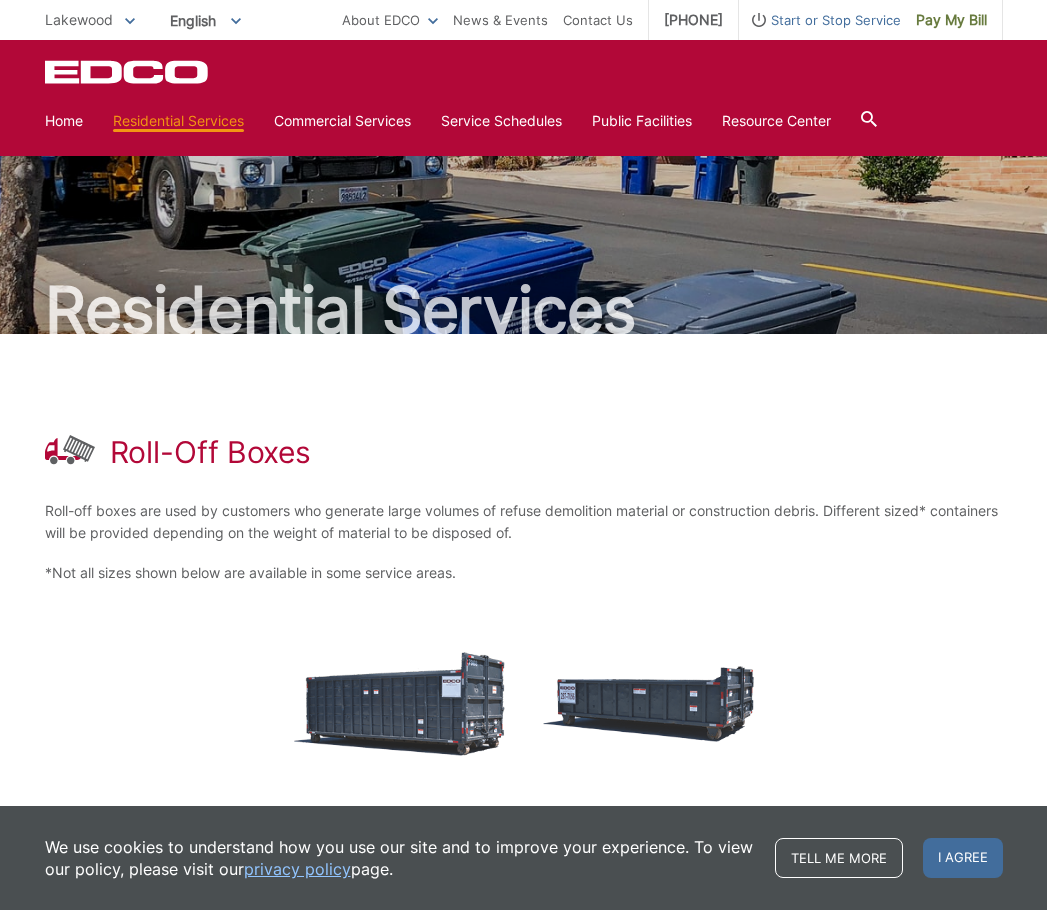 scroll, scrollTop: 0, scrollLeft: 0, axis: both 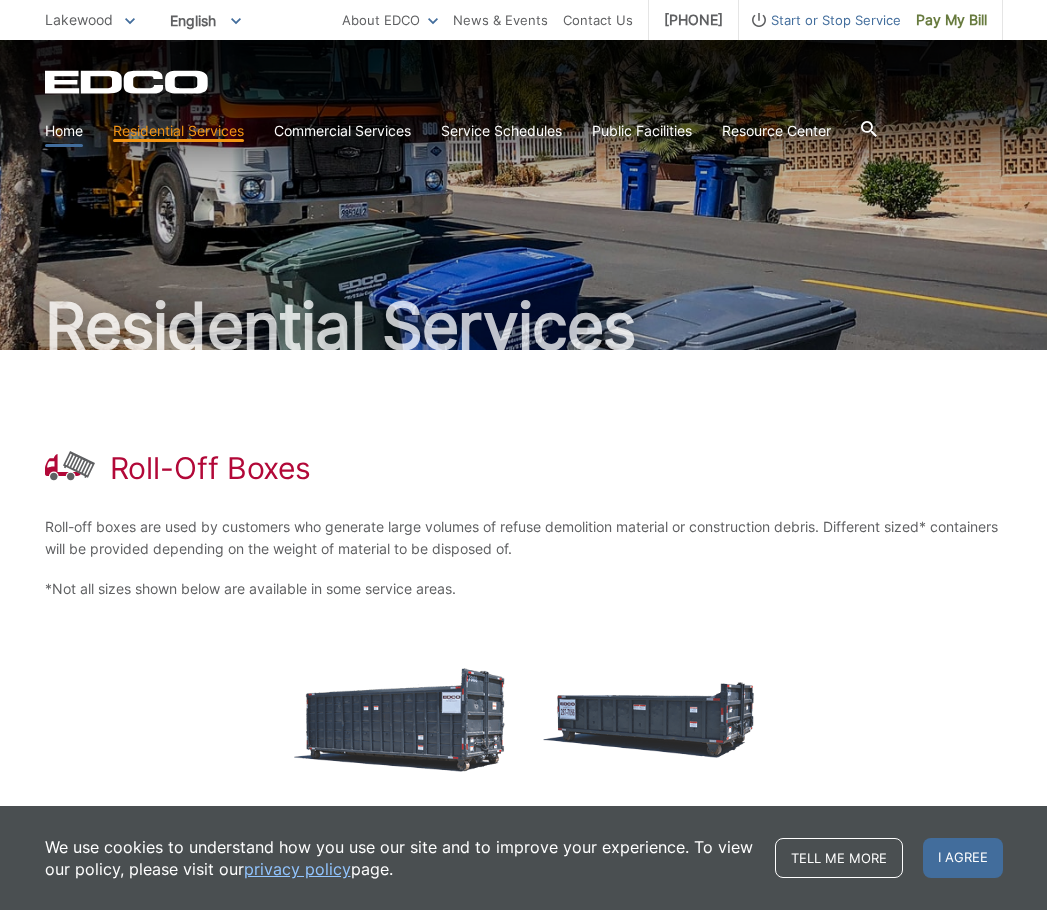 click on "Home" at bounding box center (64, 131) 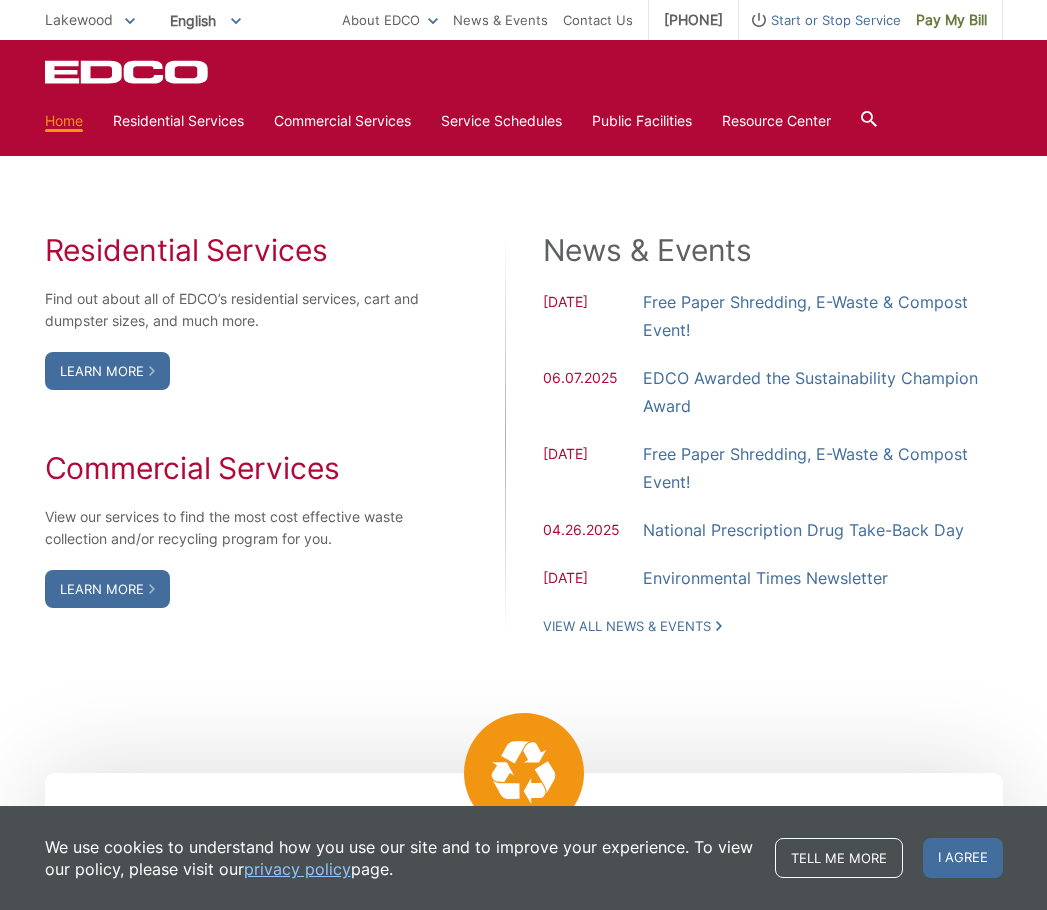 scroll, scrollTop: 1100, scrollLeft: 0, axis: vertical 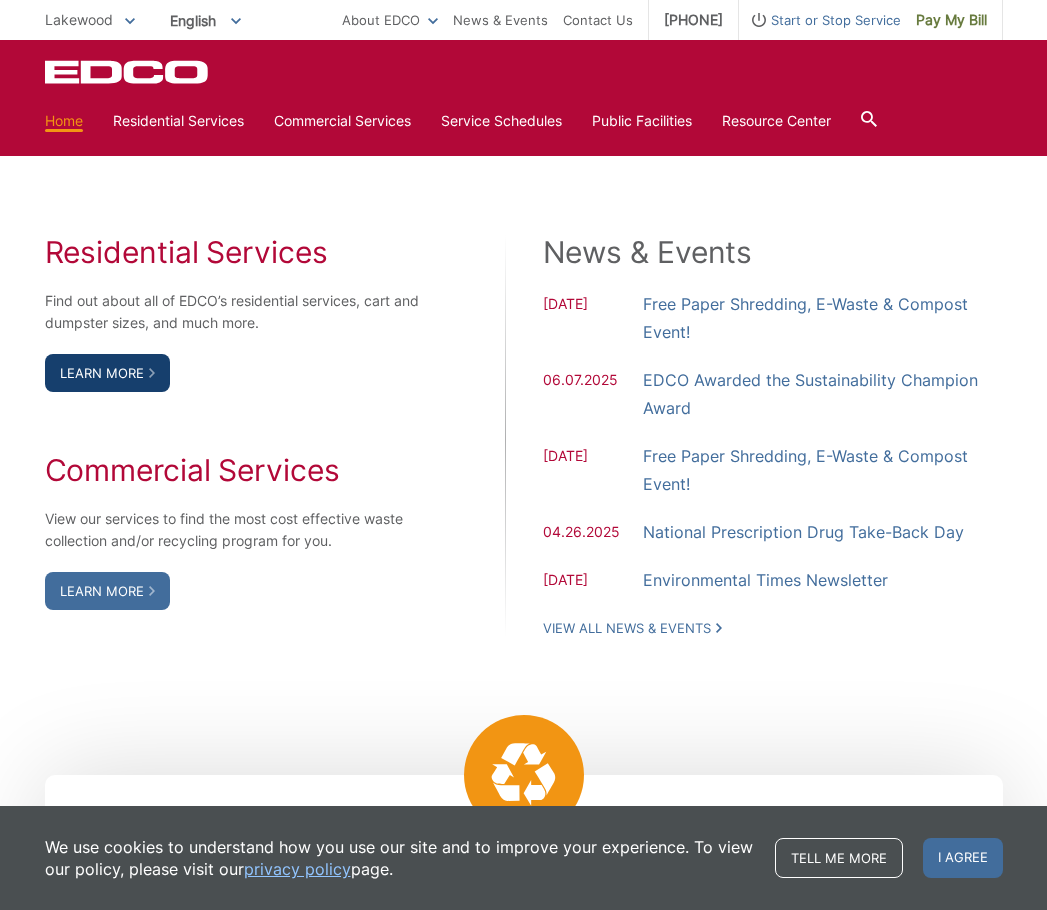 click on "Learn More" at bounding box center (107, 373) 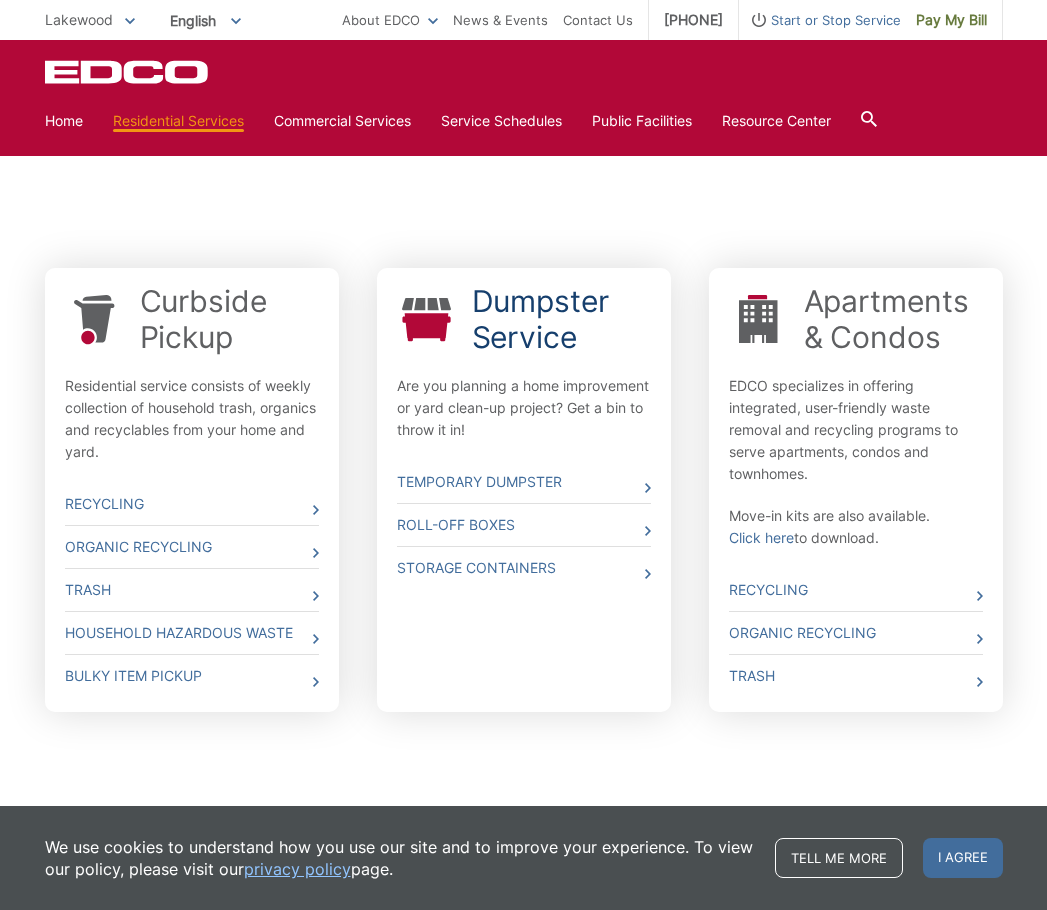 scroll, scrollTop: 538, scrollLeft: 0, axis: vertical 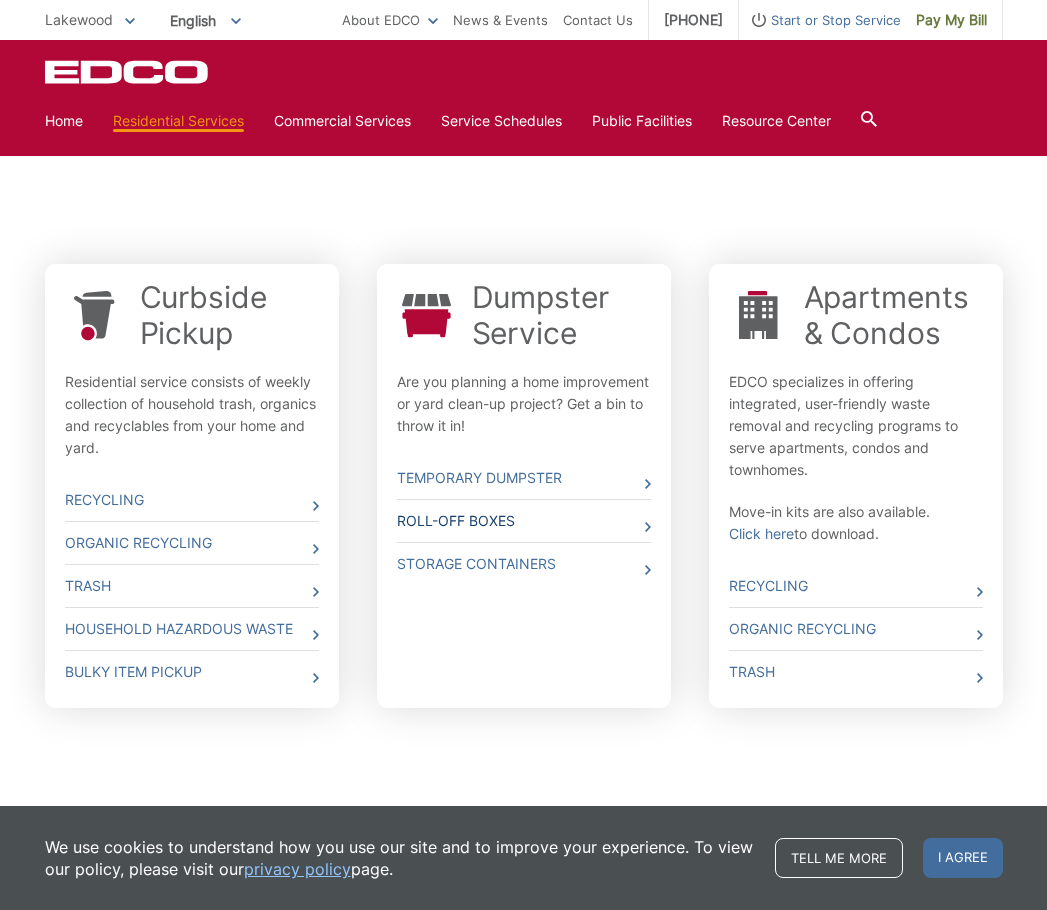 click on "Roll-Off Boxes" at bounding box center [524, 521] 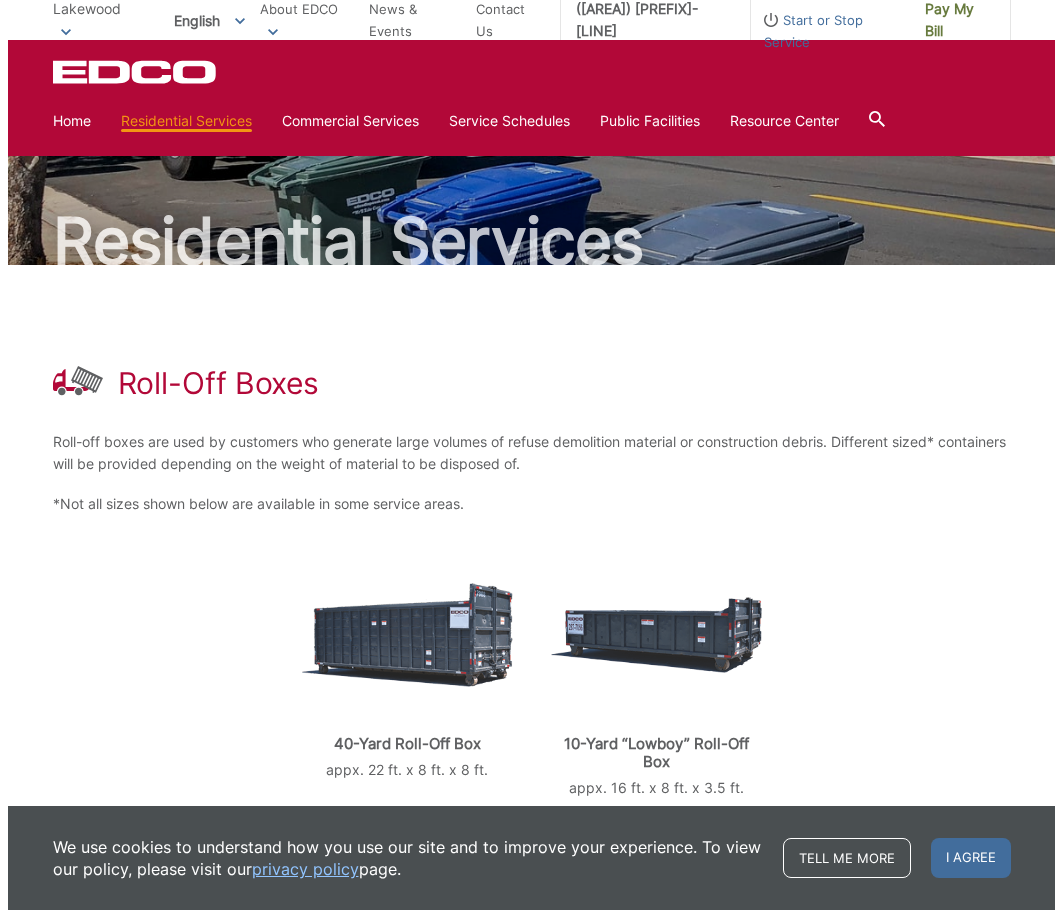 scroll, scrollTop: 75, scrollLeft: 0, axis: vertical 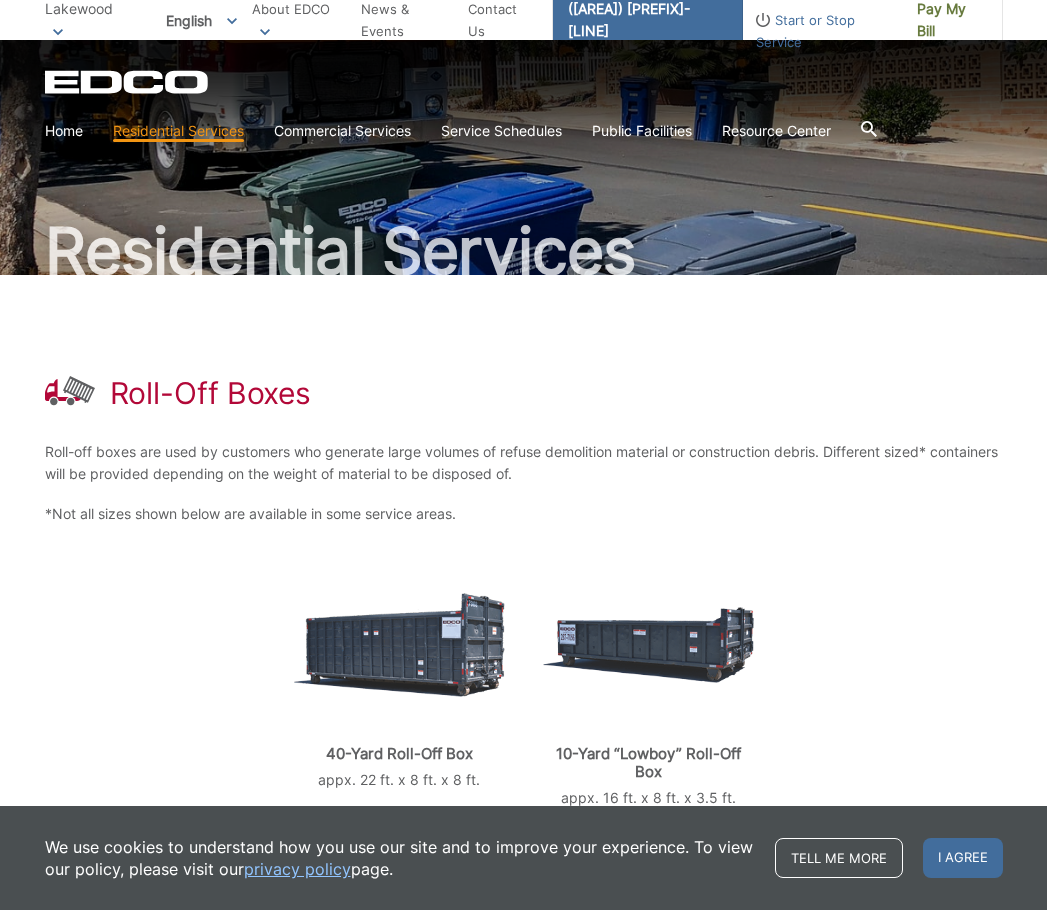 click on "([AREA]) [PREFIX]-[LINE]" at bounding box center (648, 20) 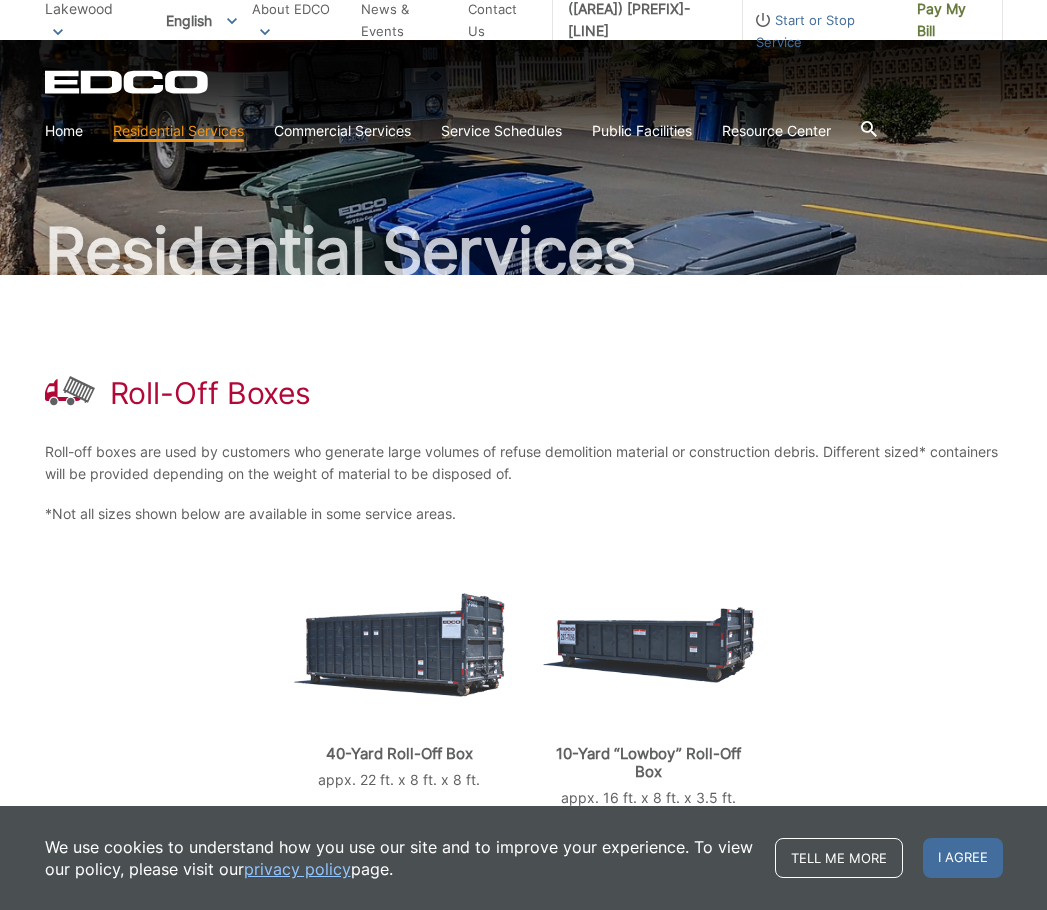 drag, startPoint x: 688, startPoint y: 405, endPoint x: 707, endPoint y: 266, distance: 140.29256 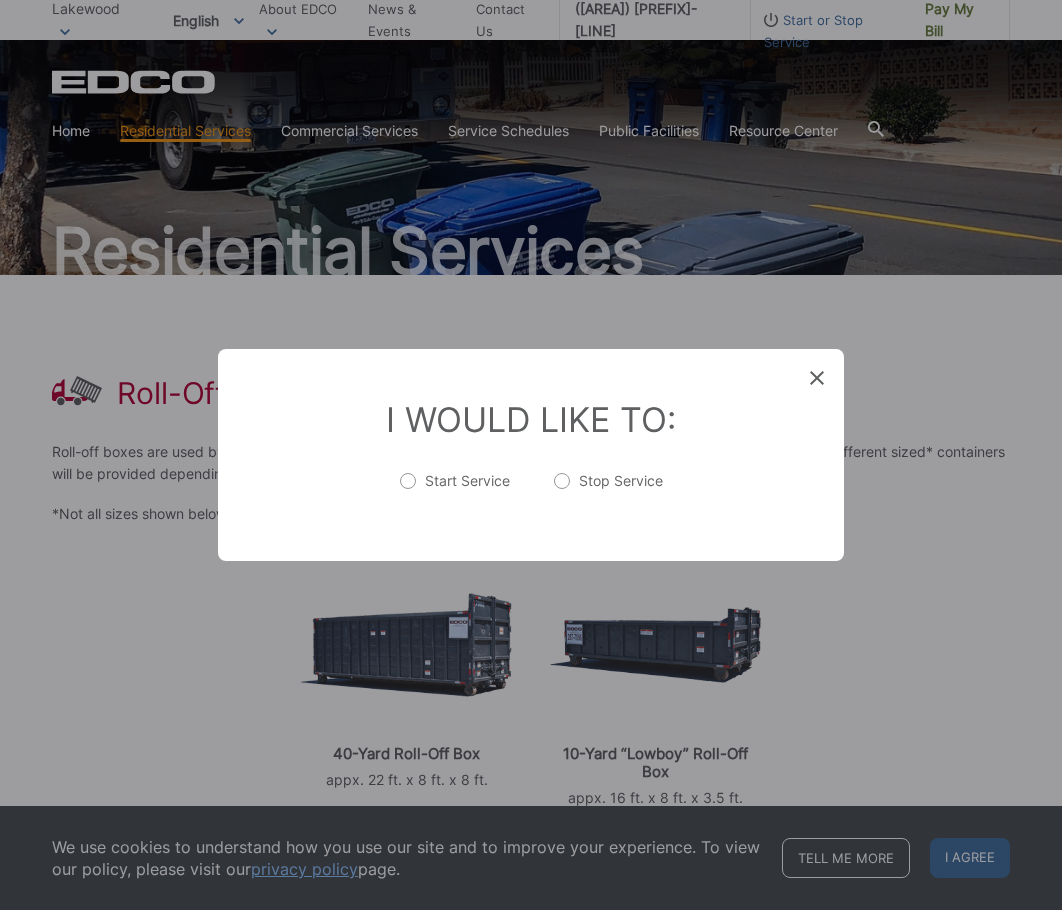 click on "Start Service" at bounding box center [455, 491] 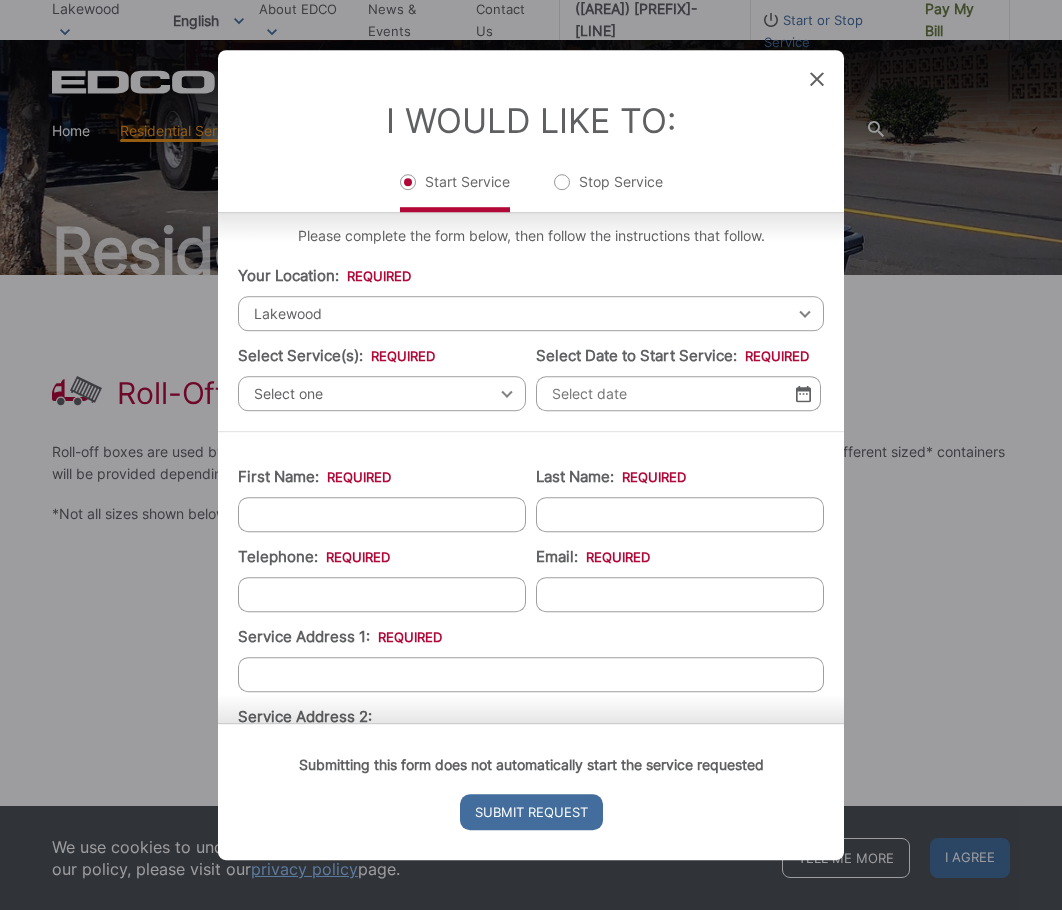 scroll, scrollTop: 0, scrollLeft: 0, axis: both 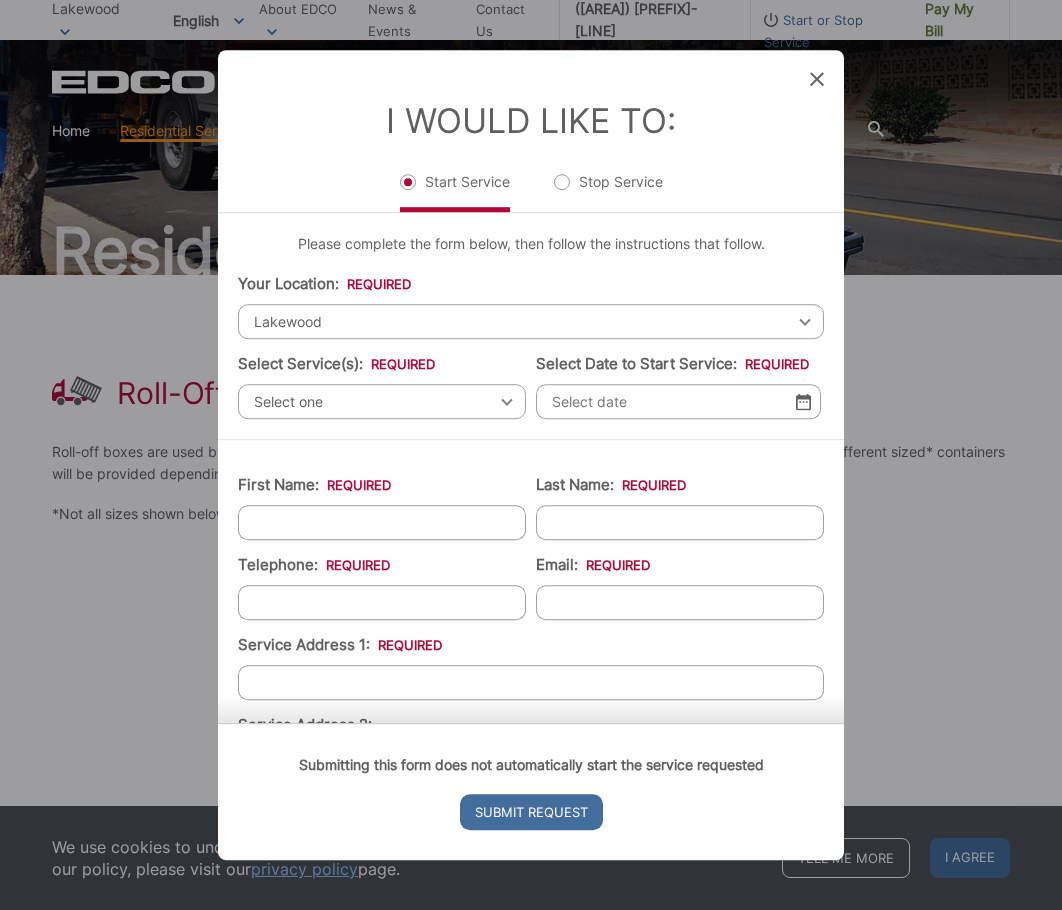 click on "Select one" at bounding box center (382, 401) 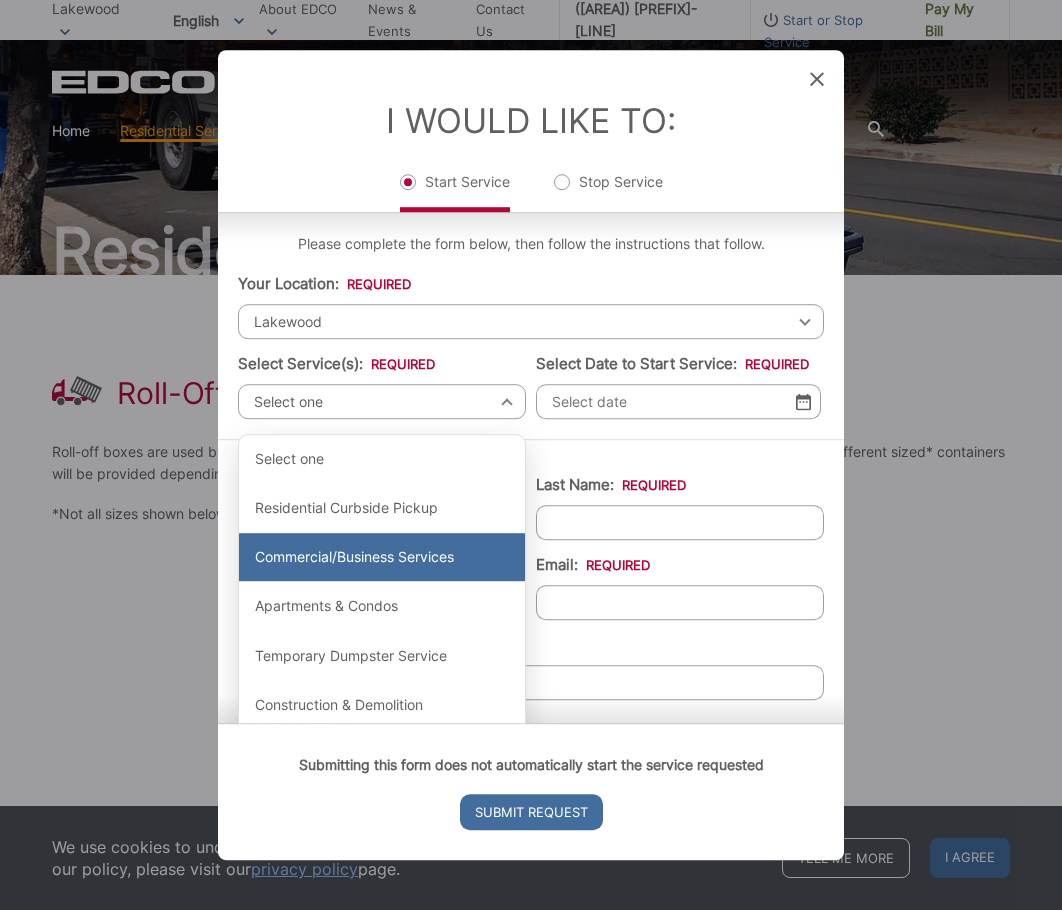 scroll, scrollTop: 100, scrollLeft: 0, axis: vertical 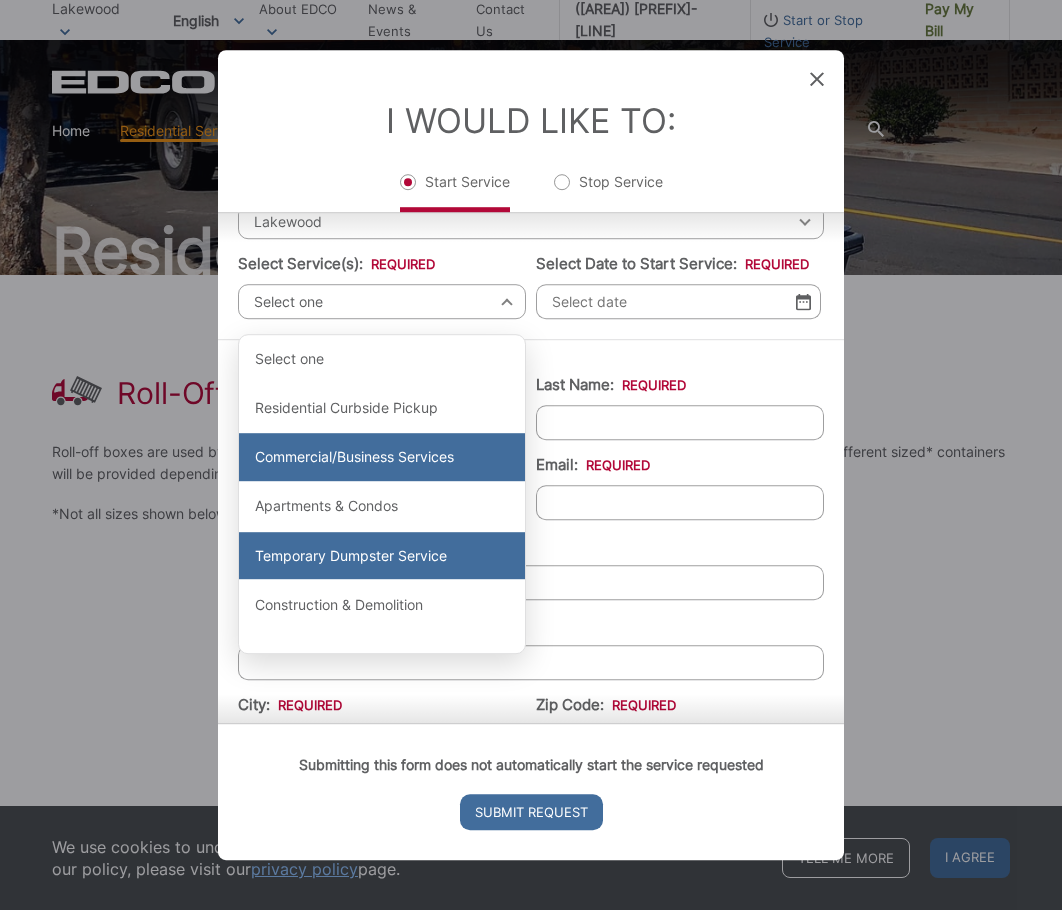 click on "Temporary Dumpster Service" at bounding box center [382, 556] 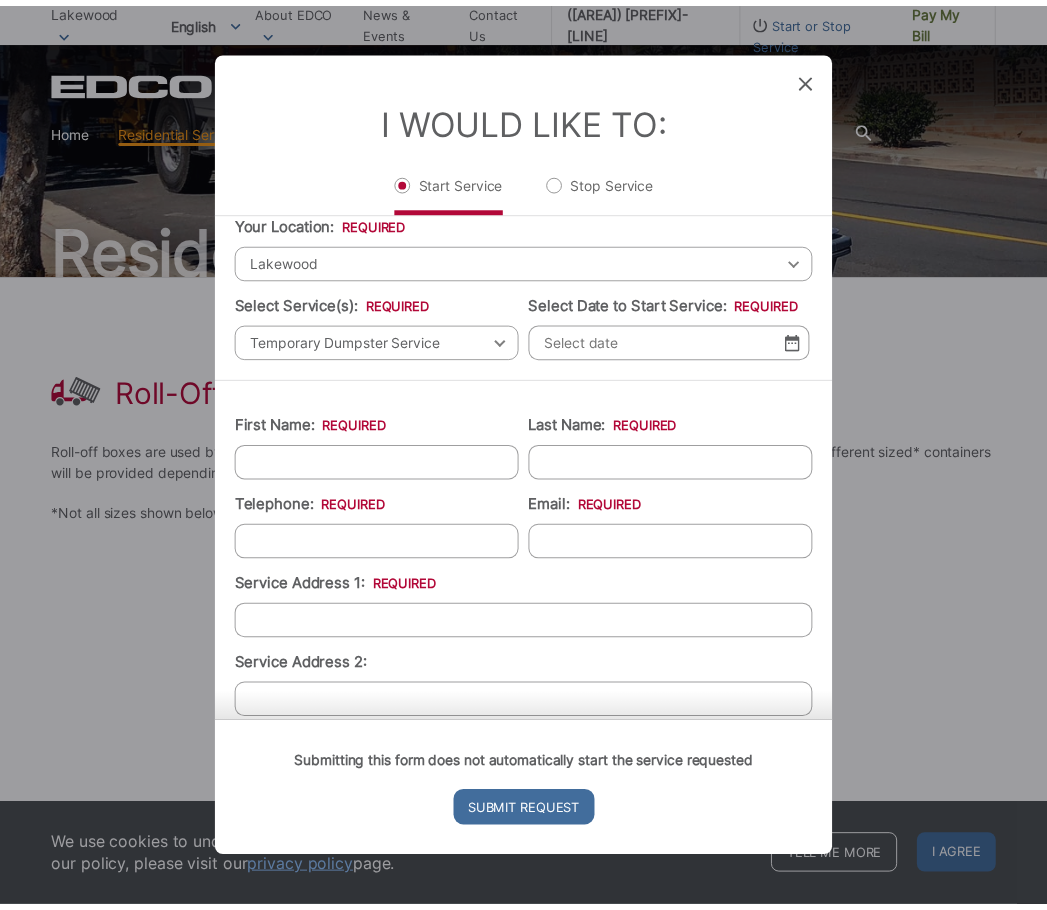 scroll, scrollTop: 0, scrollLeft: 0, axis: both 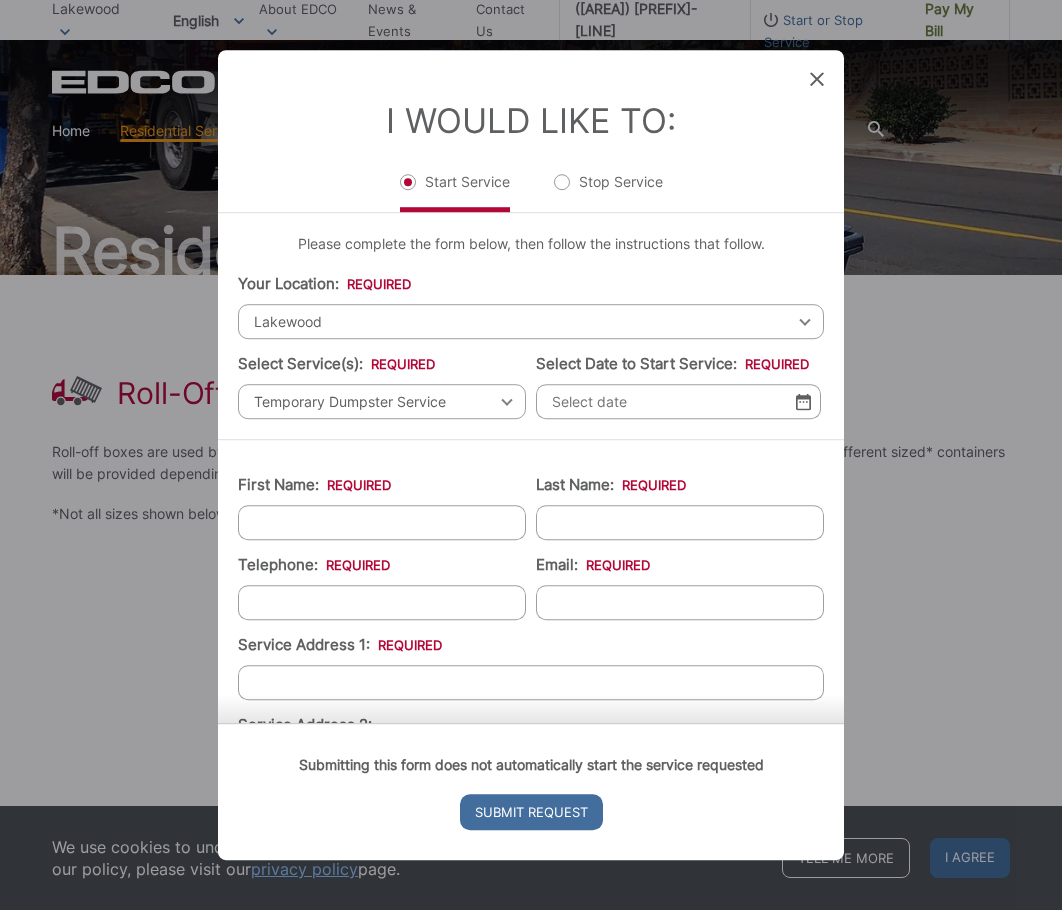 click on "I Would Like To:
Start Service
Stop Service" at bounding box center (531, 131) 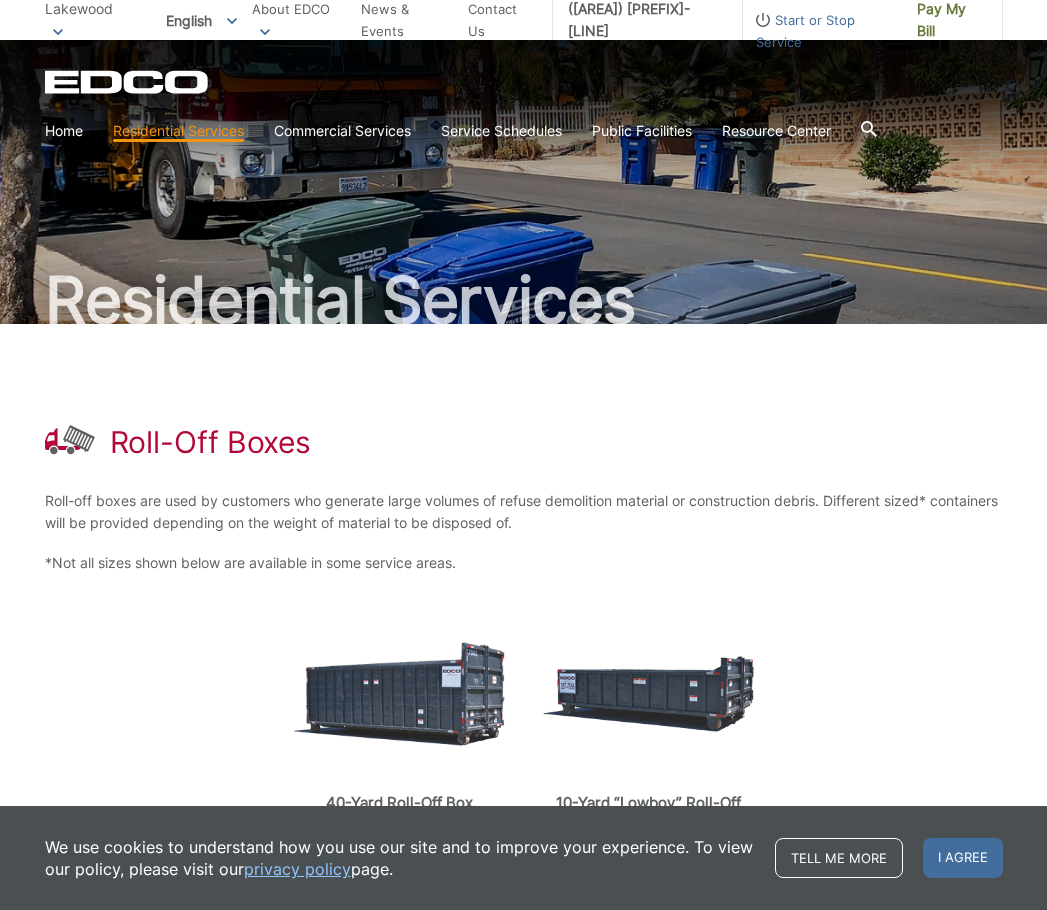 scroll, scrollTop: 0, scrollLeft: 0, axis: both 